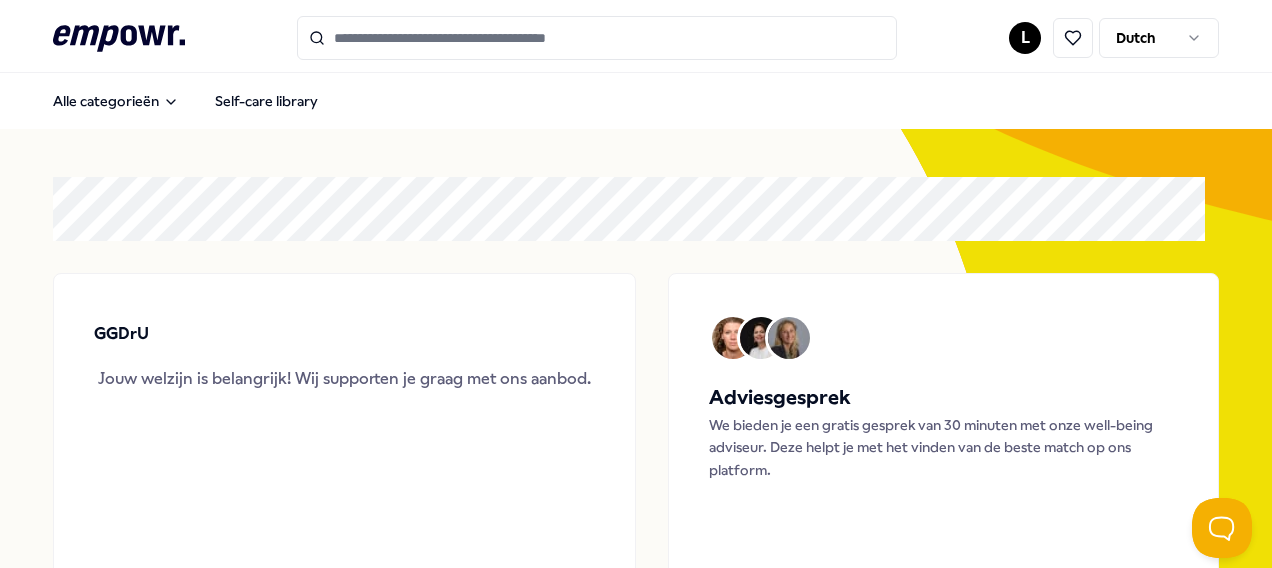 scroll, scrollTop: 0, scrollLeft: 0, axis: both 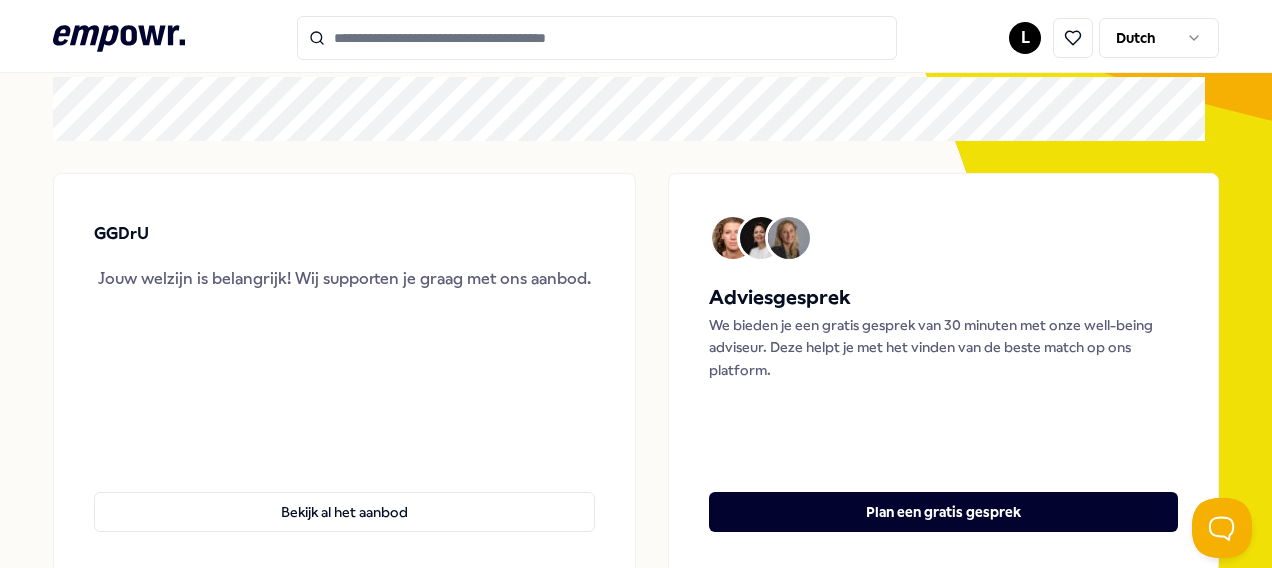 click on "L Dutch" at bounding box center (1114, 38) 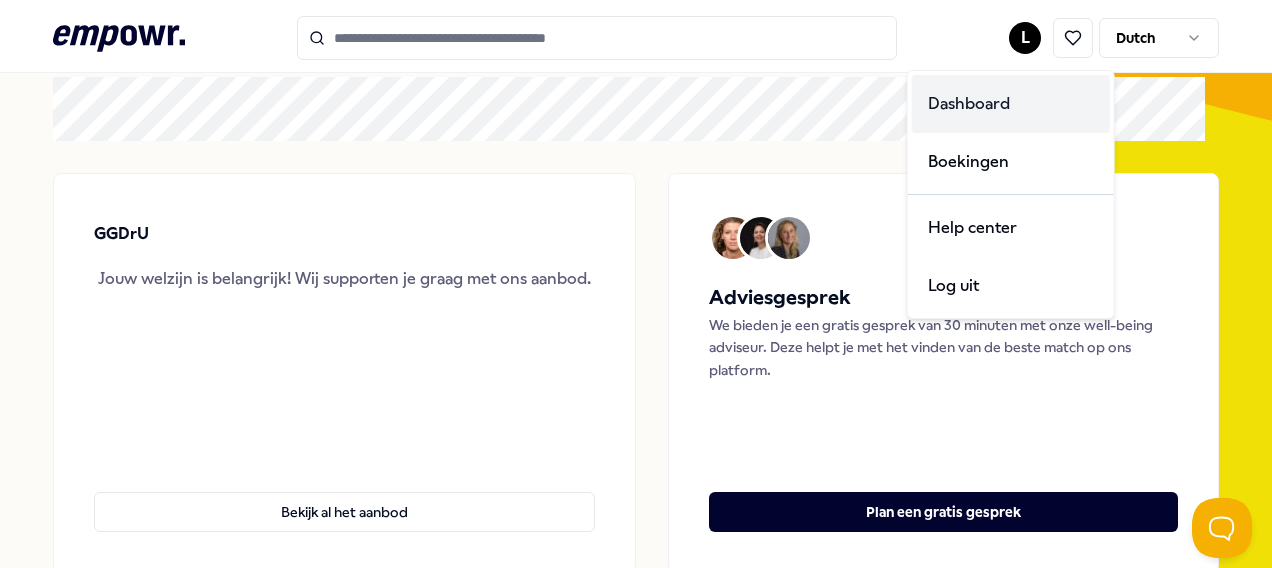 click on "Dashboard" at bounding box center [1011, 104] 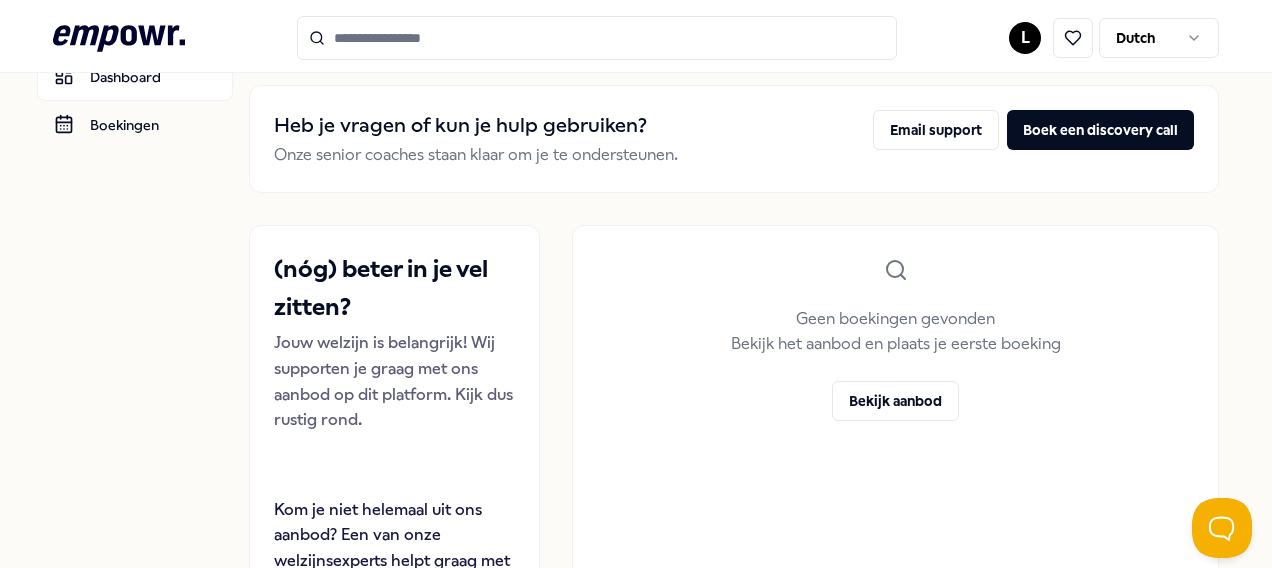 click on "L Dutch" at bounding box center (1114, 38) 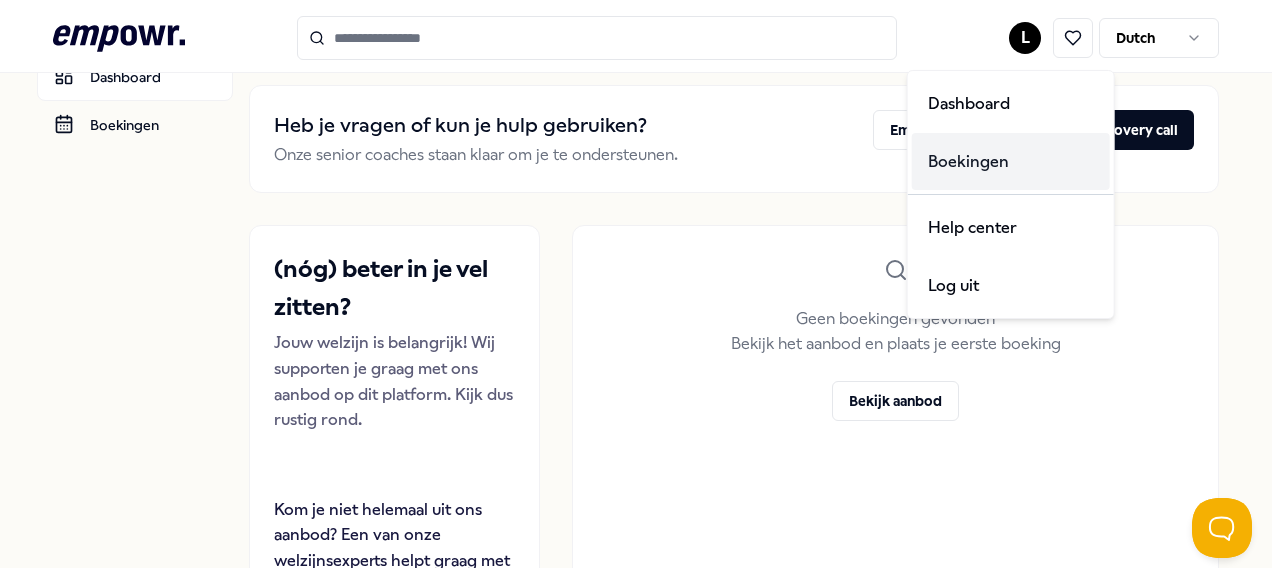 click on "Boekingen" at bounding box center [1011, 162] 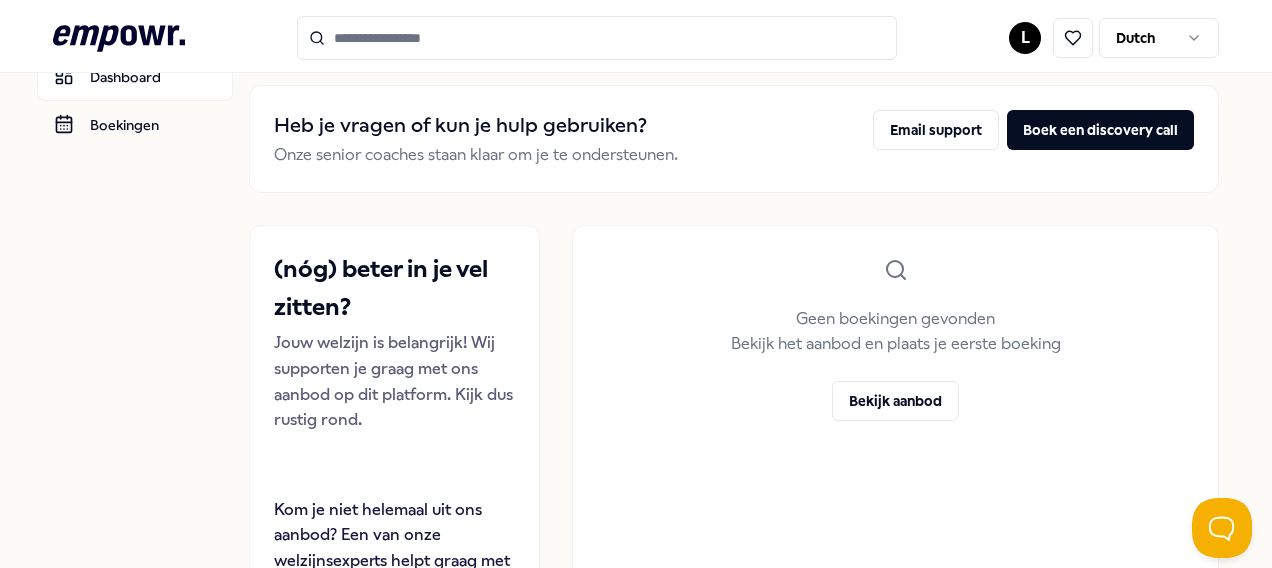 scroll, scrollTop: 56, scrollLeft: 0, axis: vertical 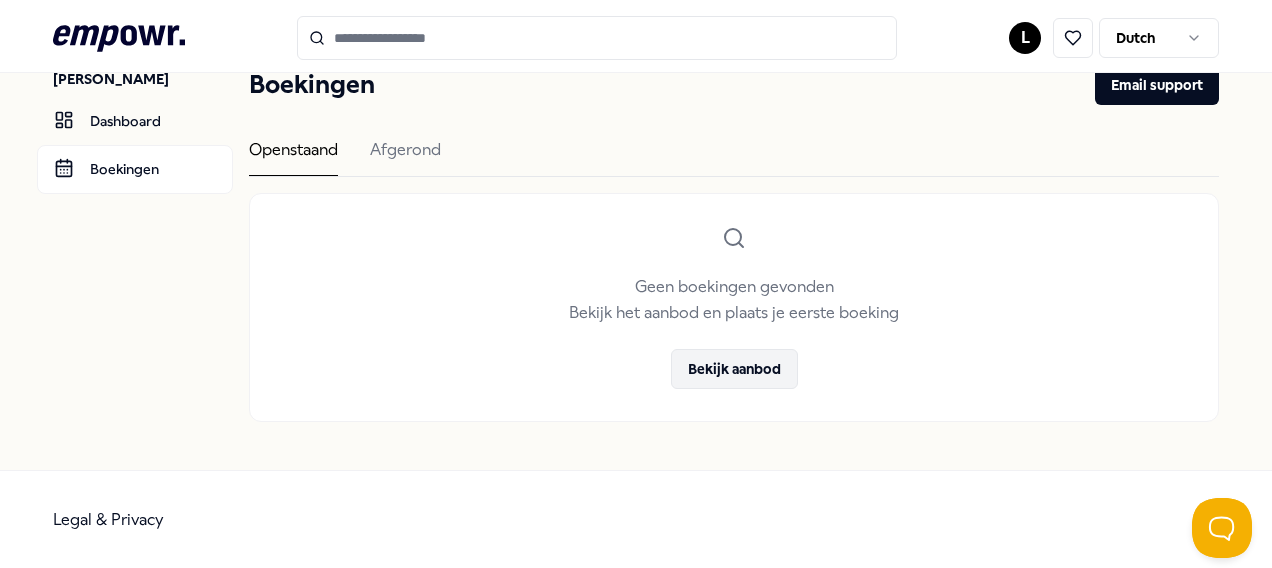 click on "Bekijk aanbod" at bounding box center [734, 369] 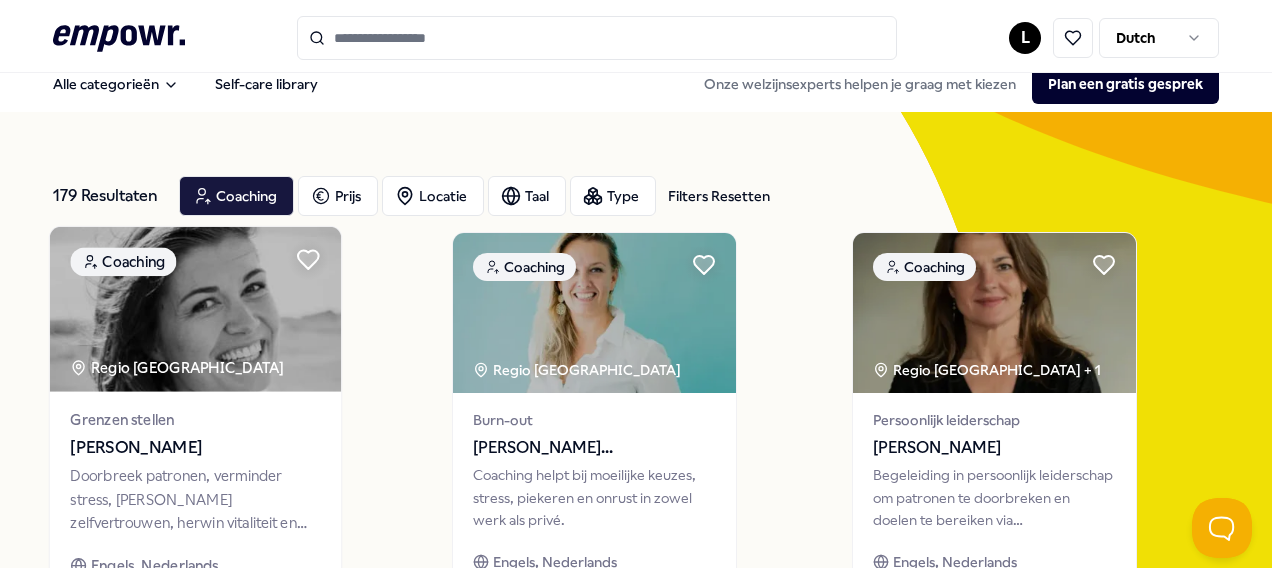 scroll, scrollTop: 0, scrollLeft: 0, axis: both 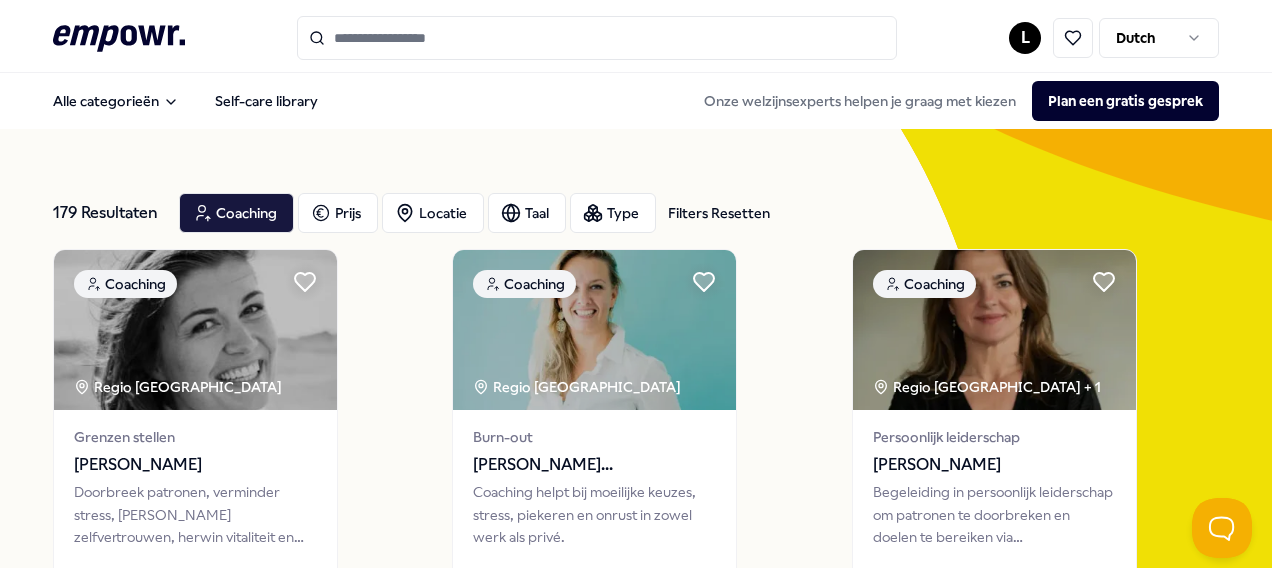 click 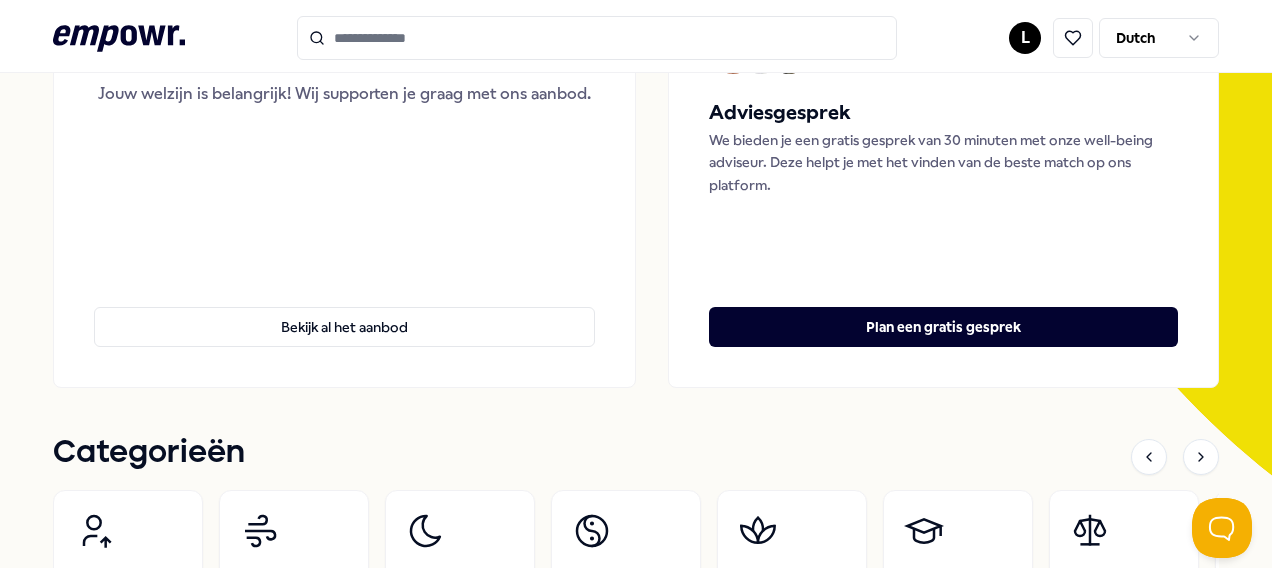 scroll, scrollTop: 100, scrollLeft: 0, axis: vertical 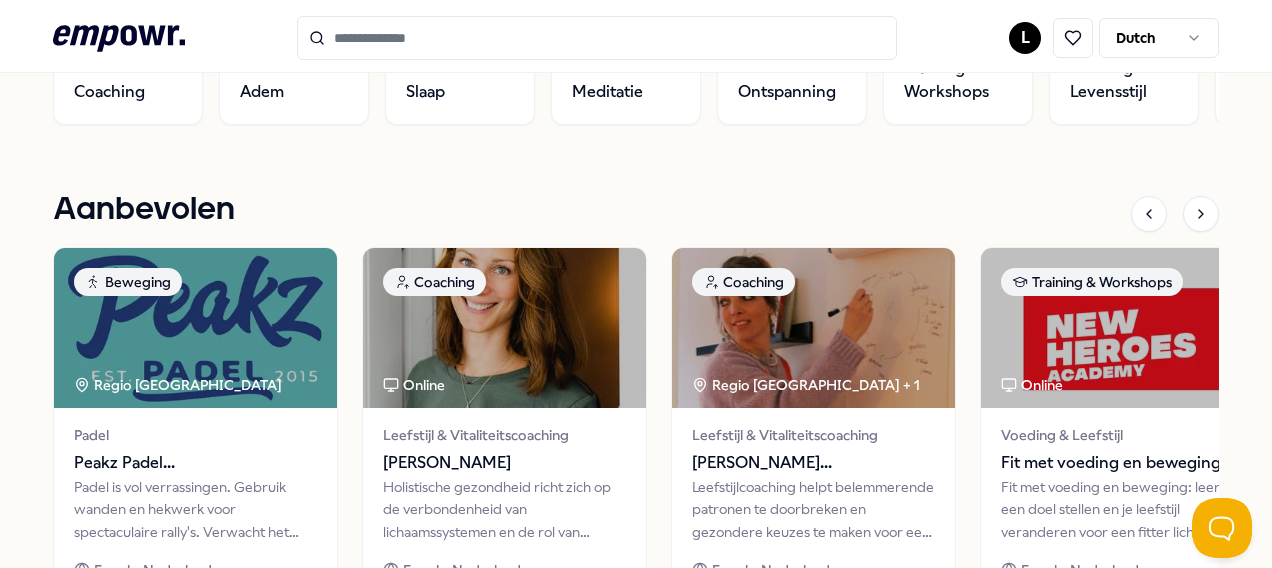 click on ".empowr-logo_svg__cls-1{fill:#03032f} L Dutch Alle categorieën   Self-care library GGDrU Jouw welzijn is belangrijk! Wij supporten je graag met ons aanbod. Bekijk al het aanbod Weten wat het best bij jou past? We bieden je gratis hulp om het best passende aanbod te vinden. Adviesgesprek We bieden je een gratis gesprek van 30 minuten met onze well-being adviseur. Deze helpt je met het vinden van de beste match op ons platform. Plan een gratis gesprek Categorieën Coaching Adem Slaap Mindfulness & Meditatie Ontspanning Training & Workshops Voeding & Levensstijl Beweging Financieel Boeken Managers Coaching Adem Slaap Mindfulness & Meditatie Ontspanning Training & Workshops Voeding & Levensstijl Beweging Financieel Boeken Managers Aanbevolen Beweging Regio [GEOGRAPHIC_DATA]    [GEOGRAPHIC_DATA] Padel [GEOGRAPHIC_DATA] Padel is vol verrassingen. Gebruik wanden en hekwerk voor spectaculaire rally's.
Verwacht het onverwachte. Engels, Nederlands Vanaf  € 20,- Coaching Online Leefstijl & Vitaliteitscoaching  [PERSON_NAME] Vanaf  Coaching" at bounding box center (636, 284) 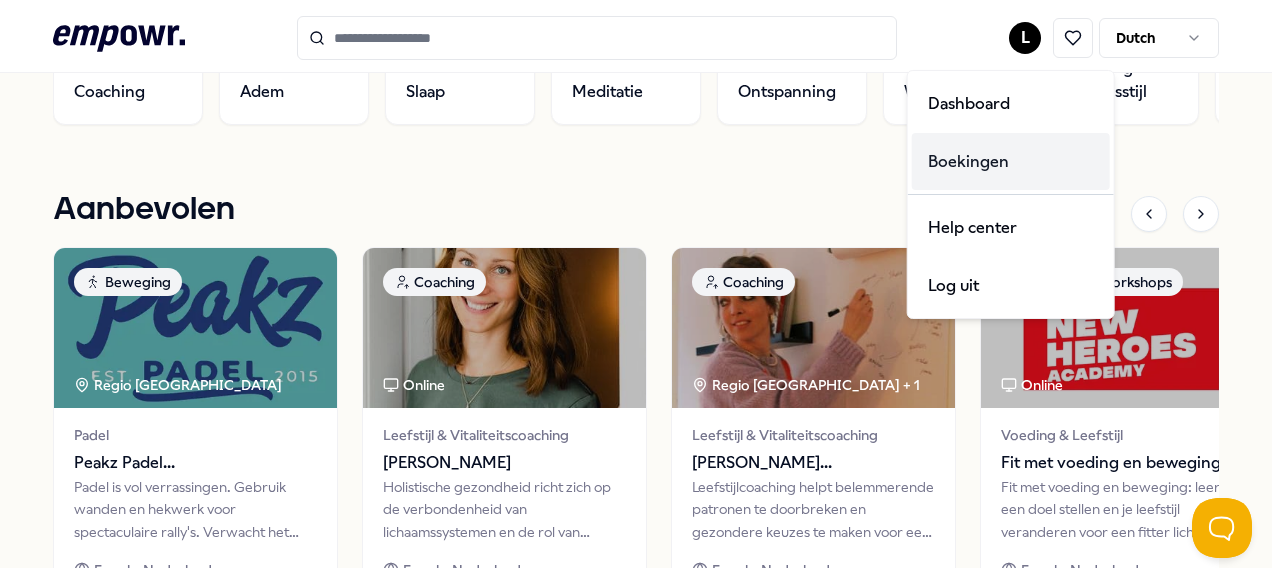 click on "Boekingen" at bounding box center [1011, 162] 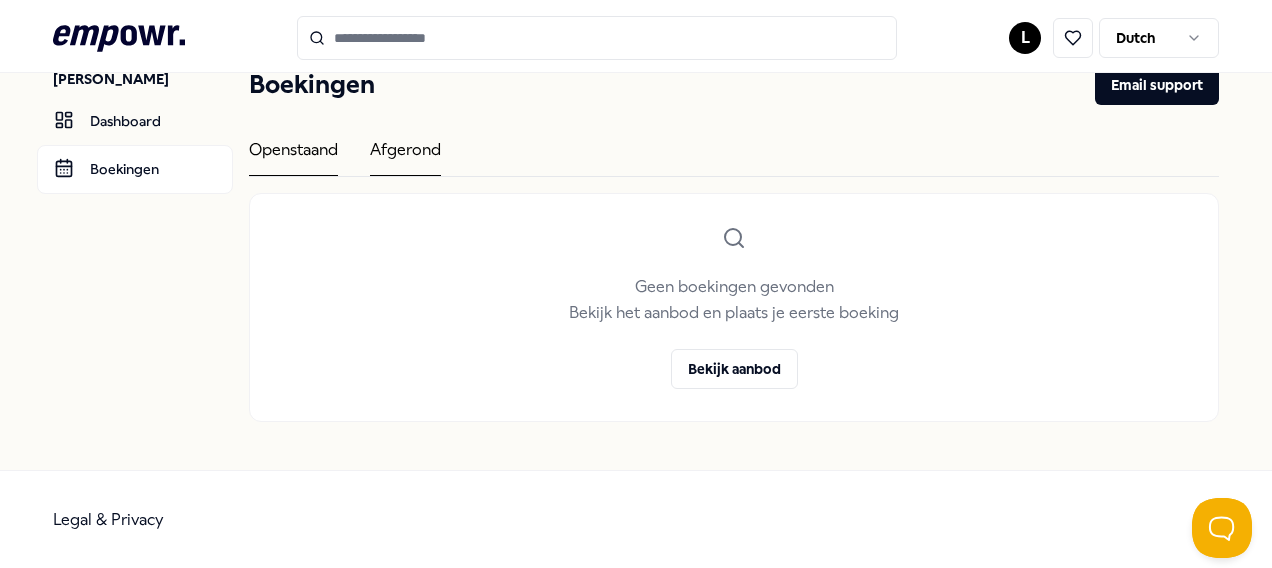 click on "Afgerond" at bounding box center (405, 156) 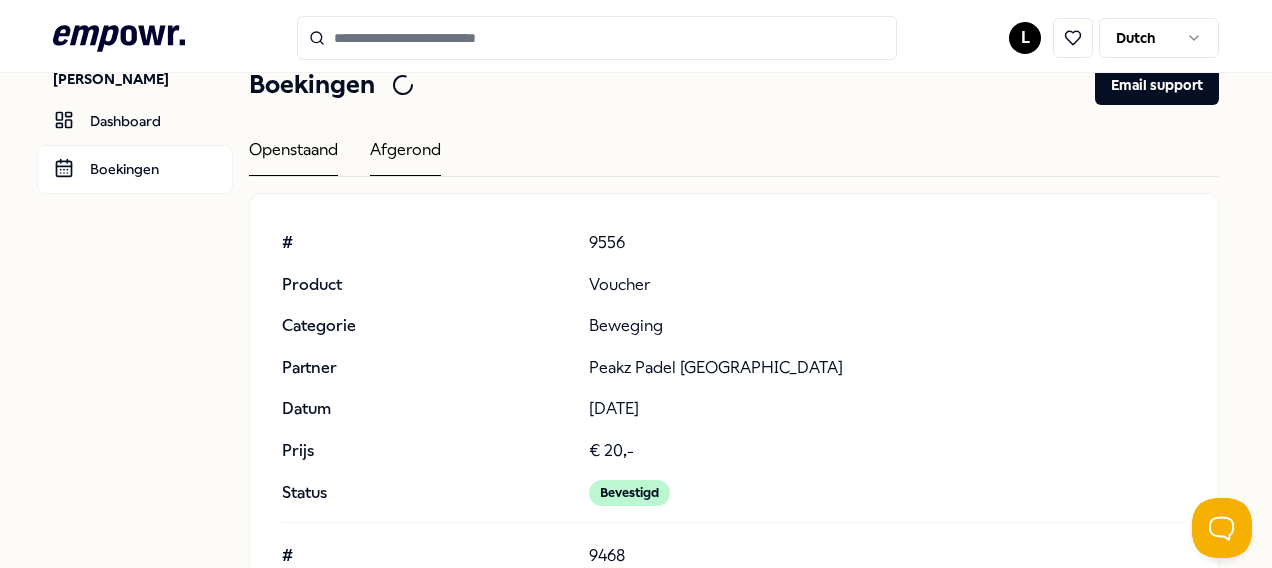click on "Openstaand" at bounding box center [293, 156] 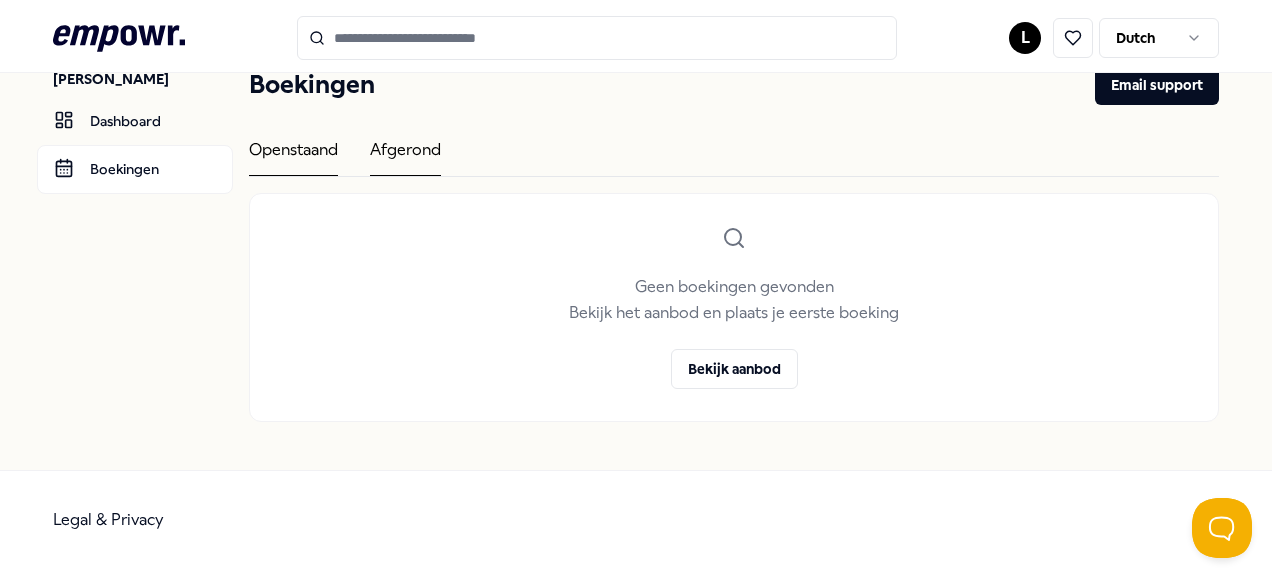 click on "Afgerond" at bounding box center [405, 156] 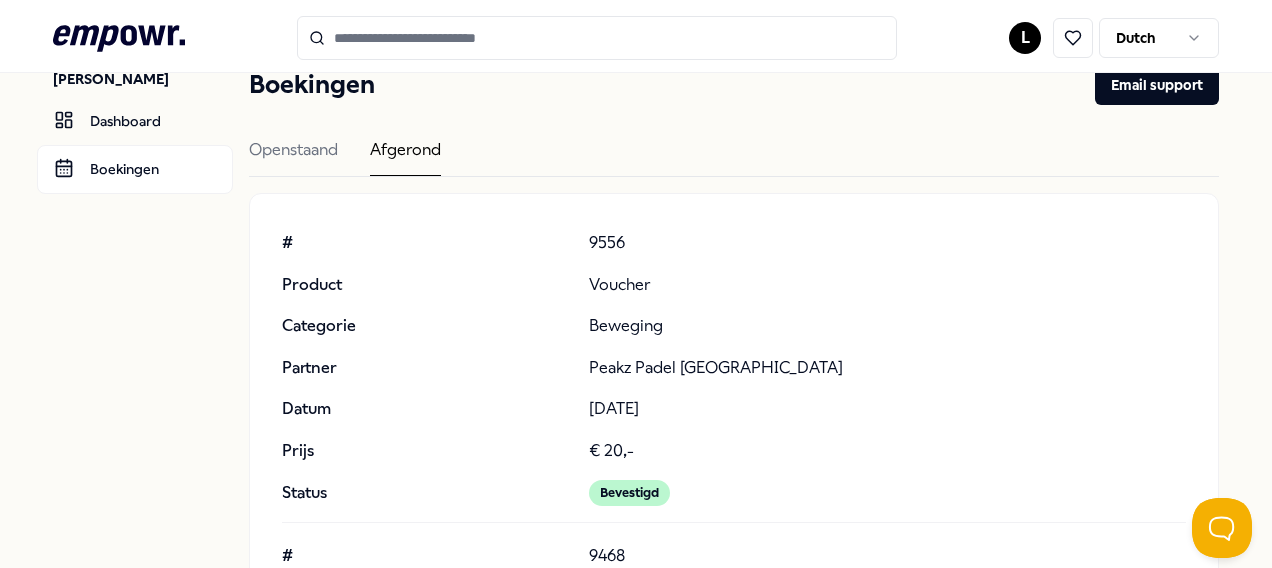 scroll, scrollTop: 245, scrollLeft: 0, axis: vertical 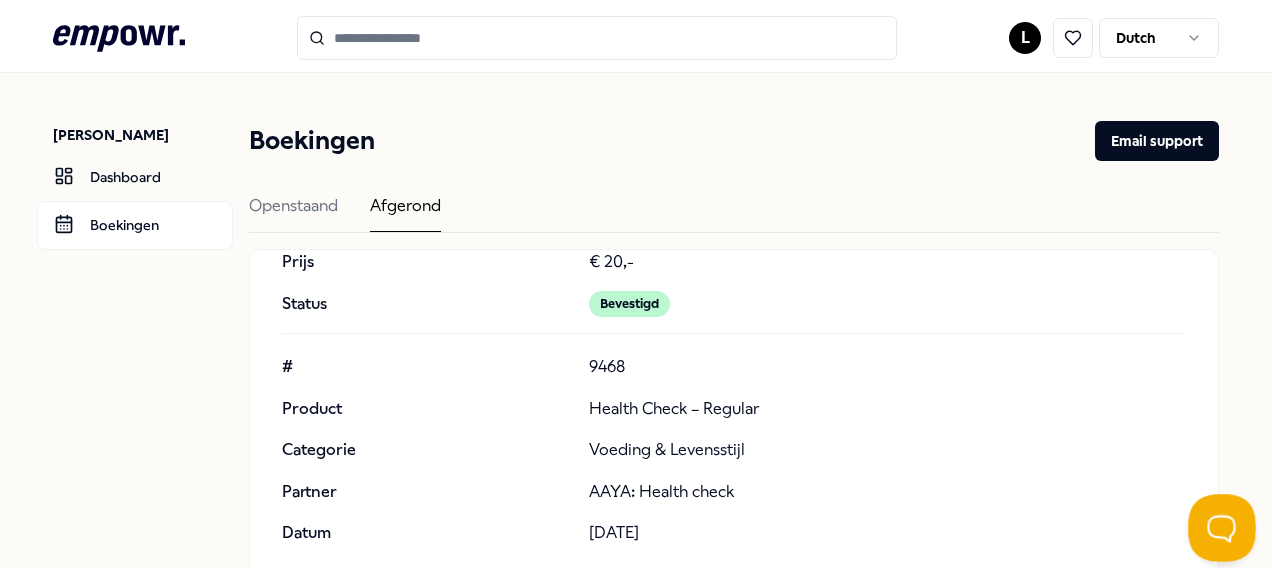 click at bounding box center (1218, 524) 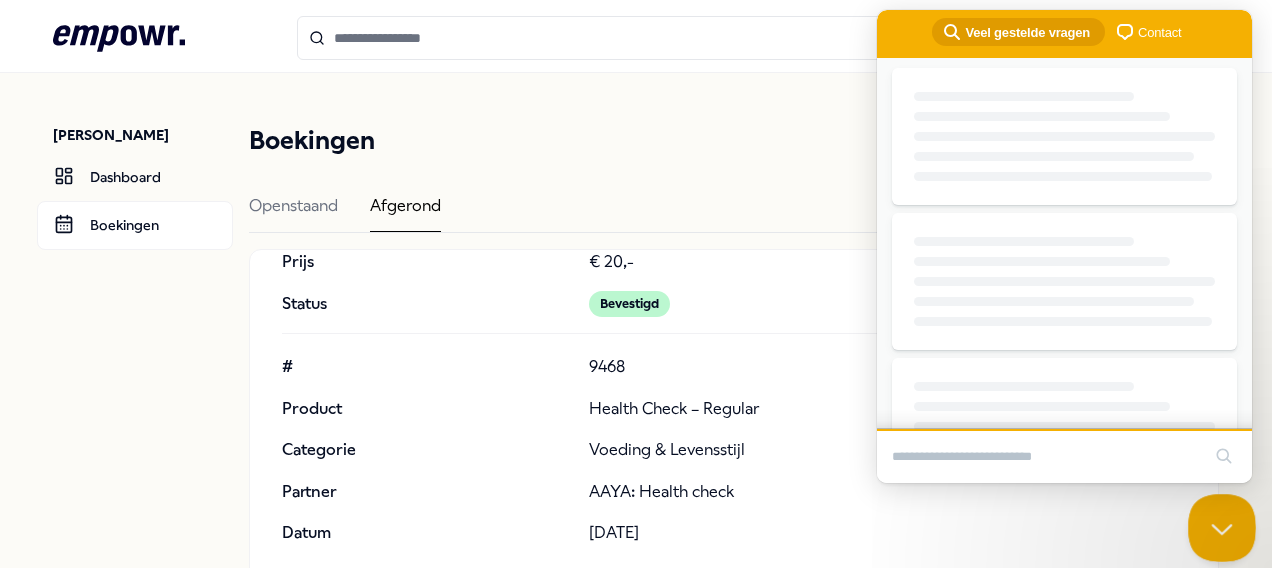 scroll, scrollTop: 0, scrollLeft: 0, axis: both 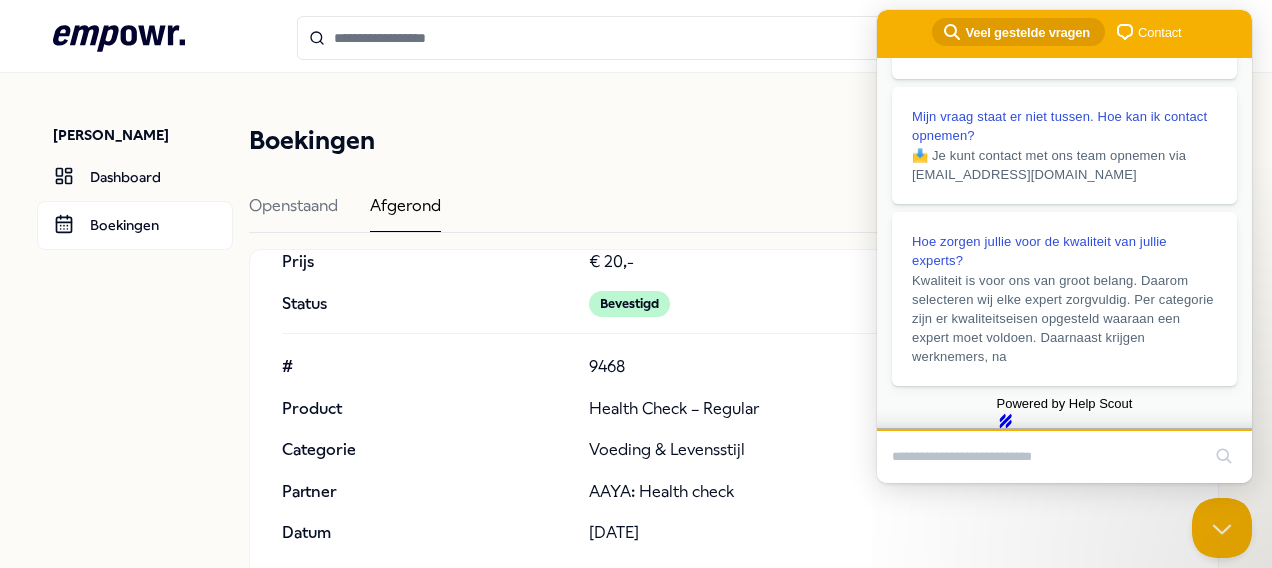click on "Bevestigd" at bounding box center [887, 304] 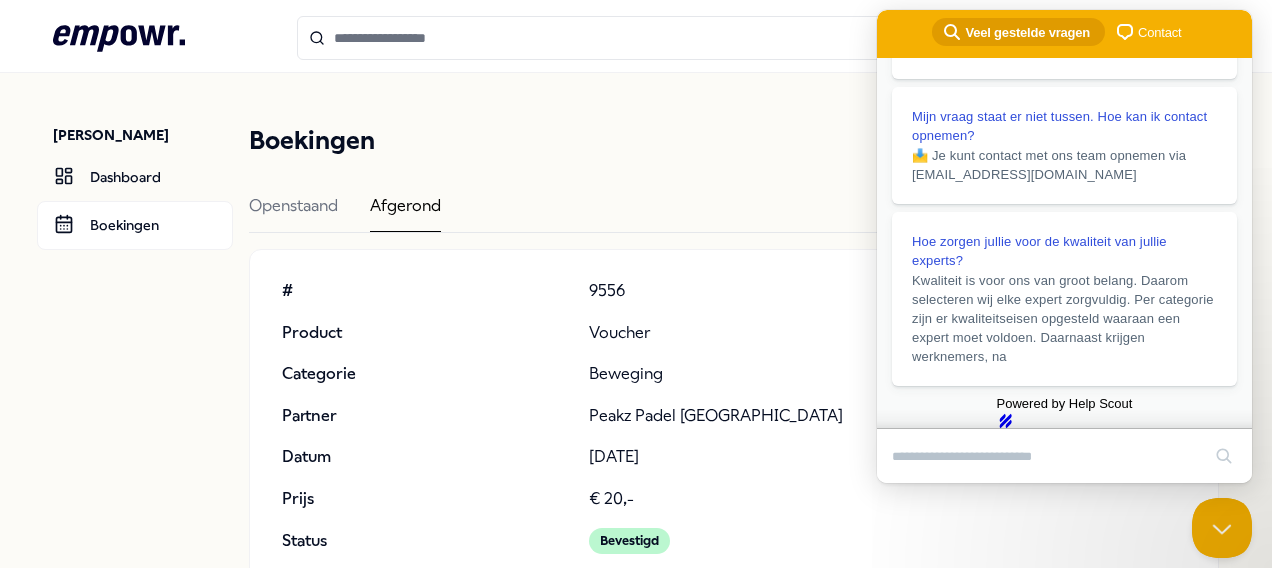 scroll, scrollTop: 0, scrollLeft: 0, axis: both 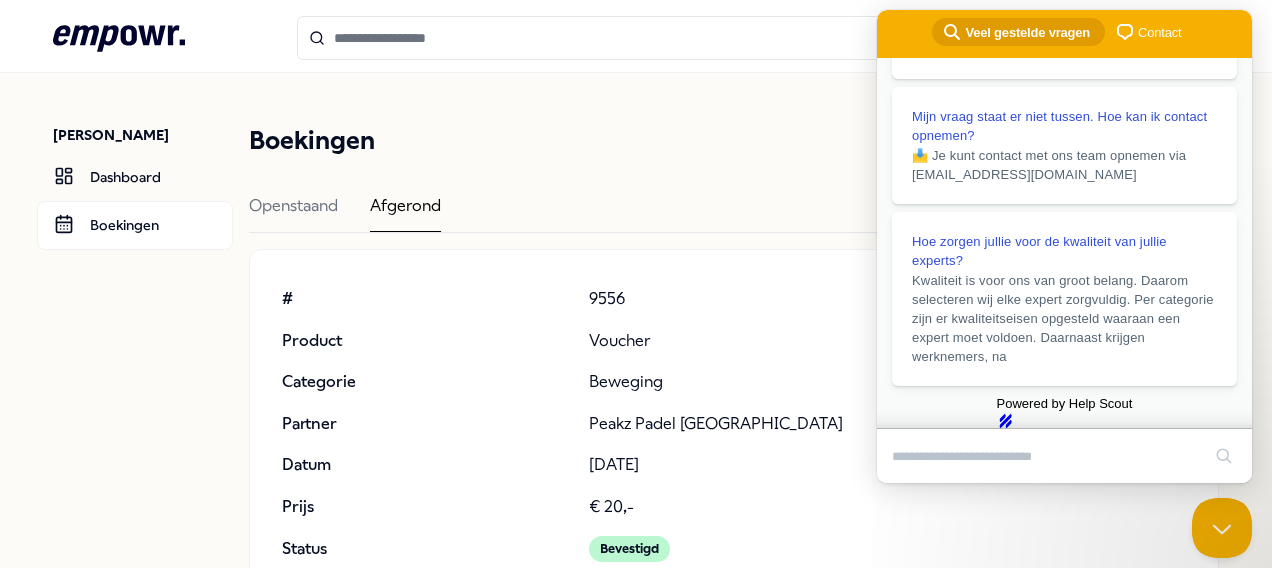 click on ".empowr-logo_svg__cls-1{fill:#03032f}" 